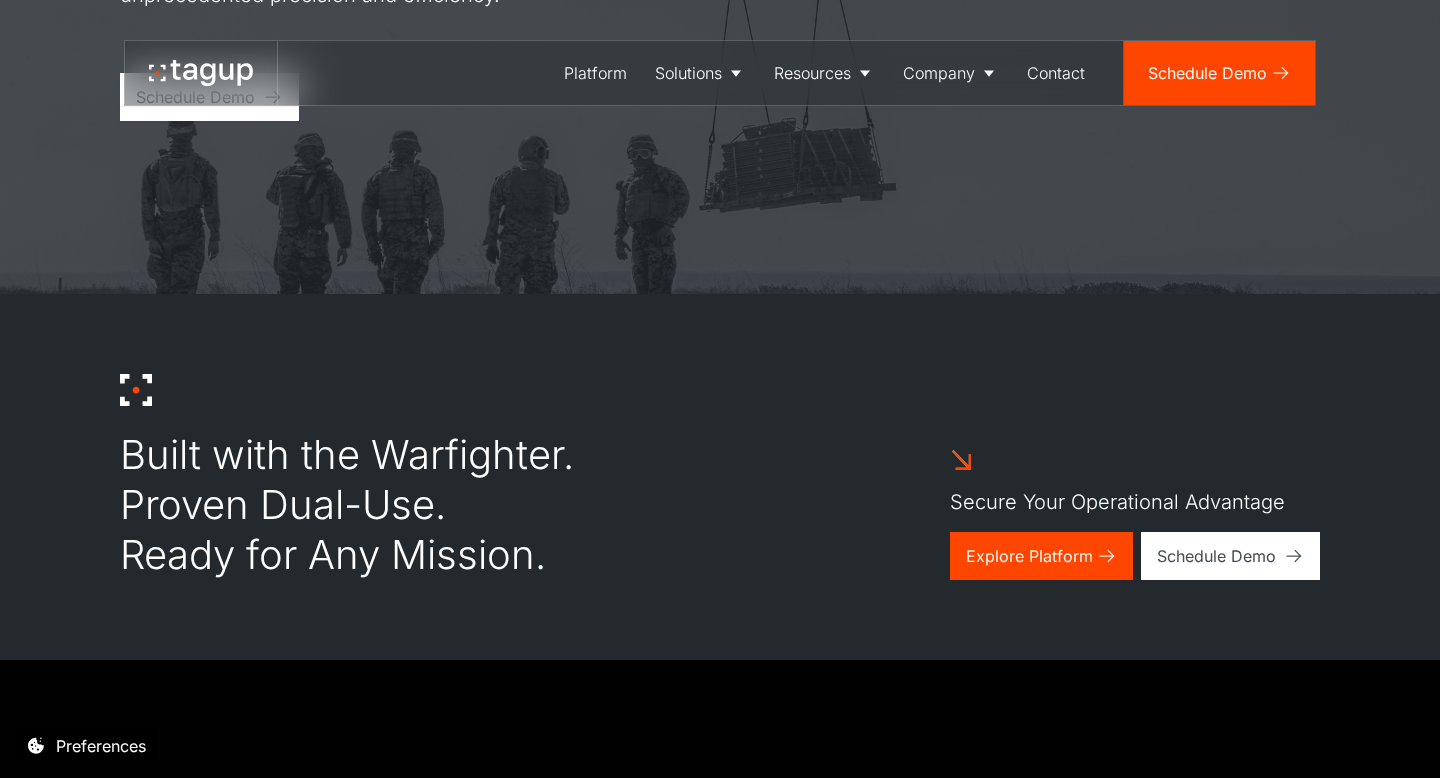 scroll, scrollTop: 680, scrollLeft: 0, axis: vertical 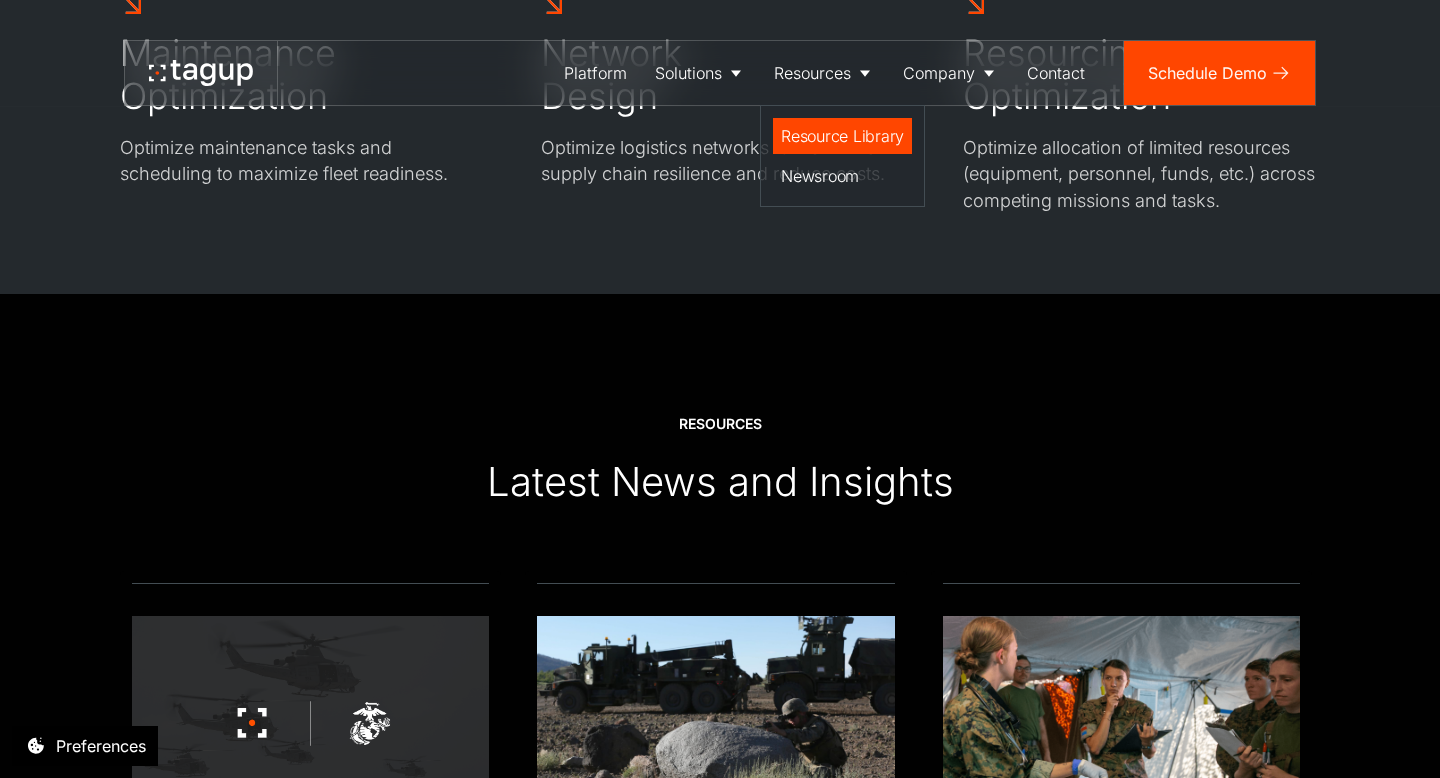 click on "Resource Library" at bounding box center [842, 136] 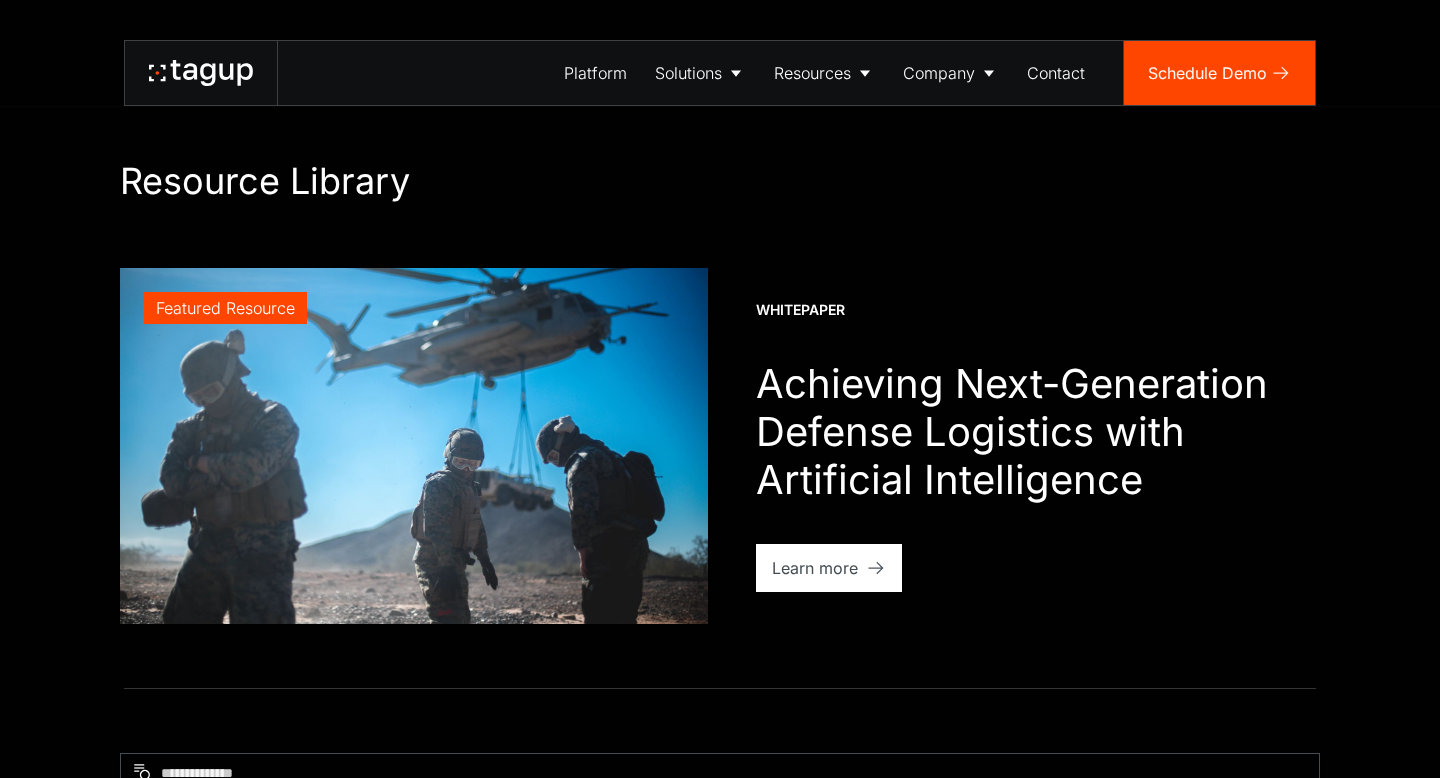 scroll, scrollTop: 0, scrollLeft: 0, axis: both 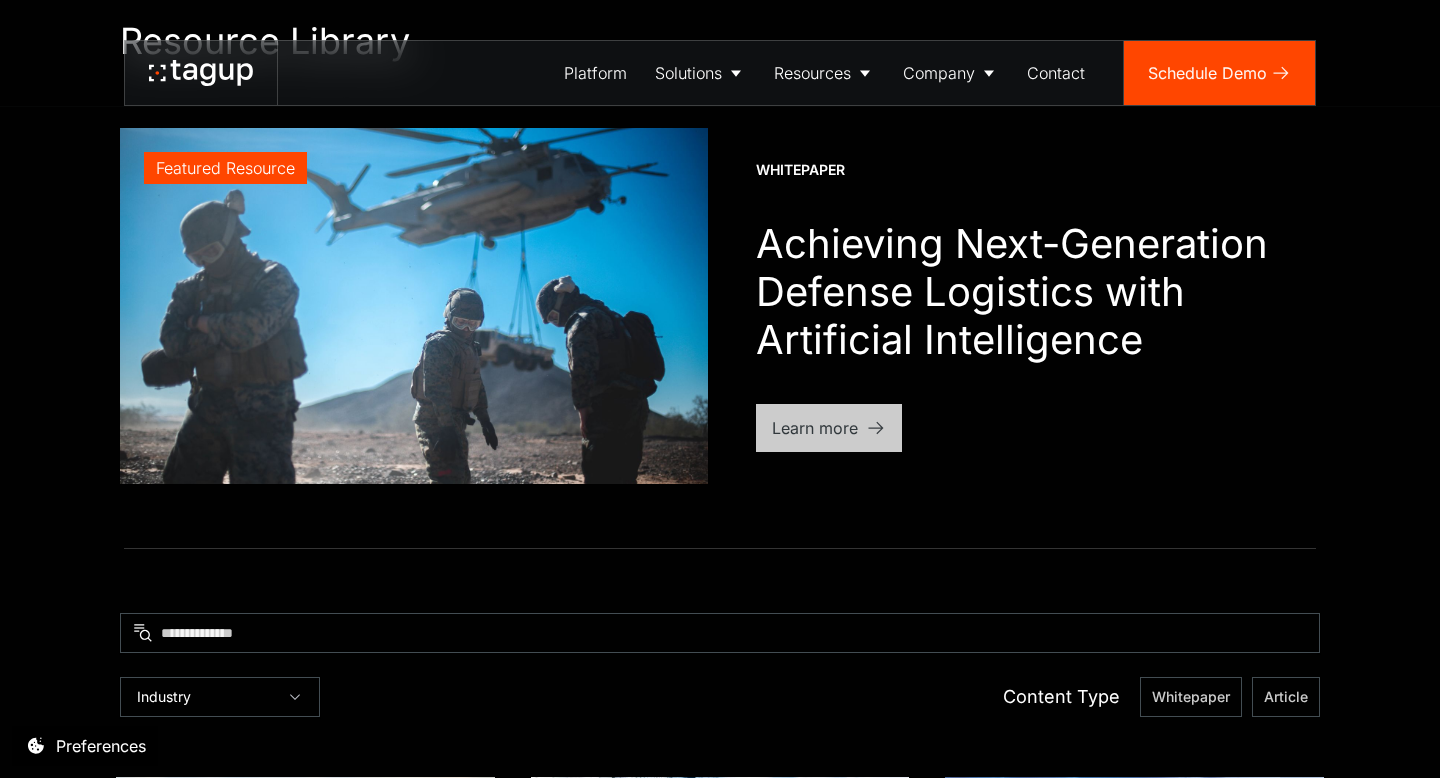 click on "Learn more" at bounding box center [815, 428] 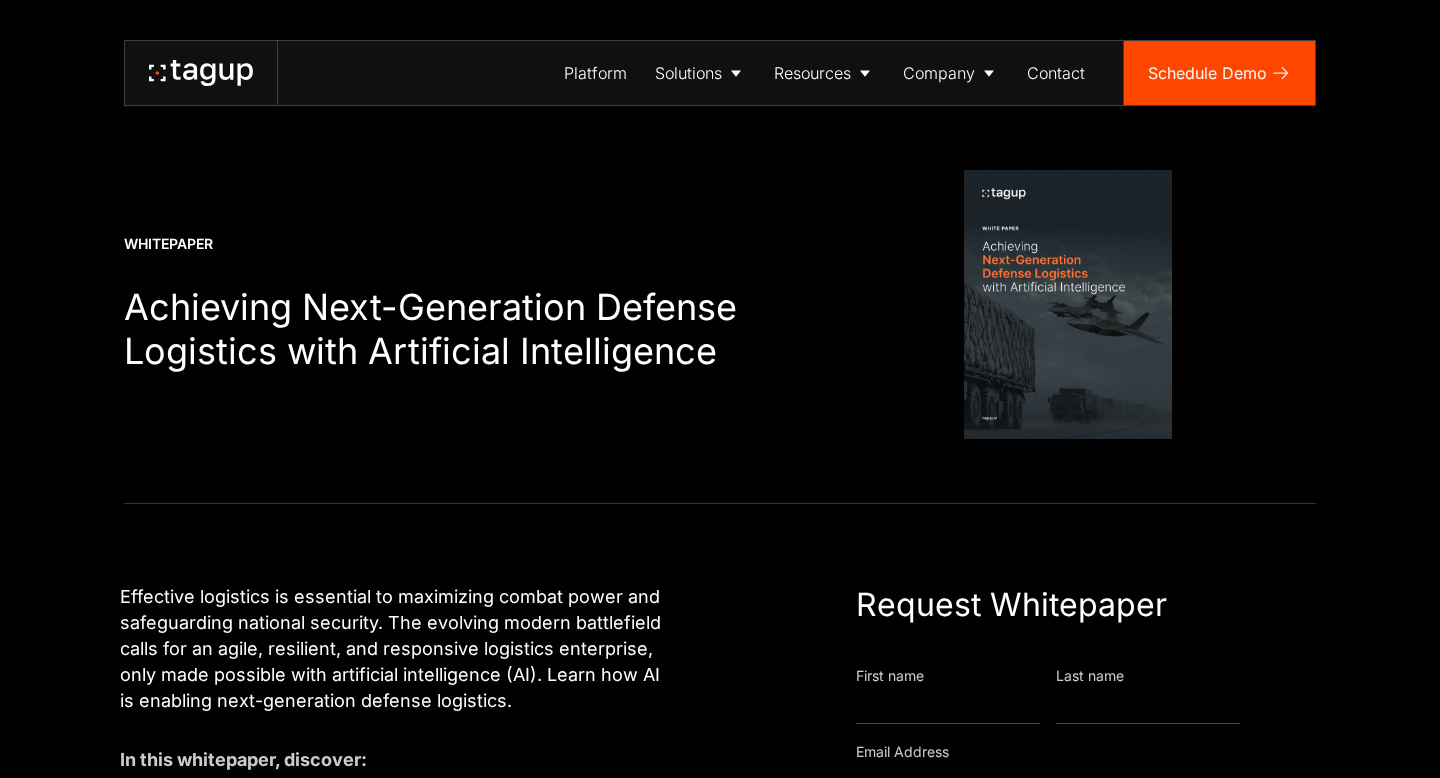 scroll, scrollTop: 0, scrollLeft: 0, axis: both 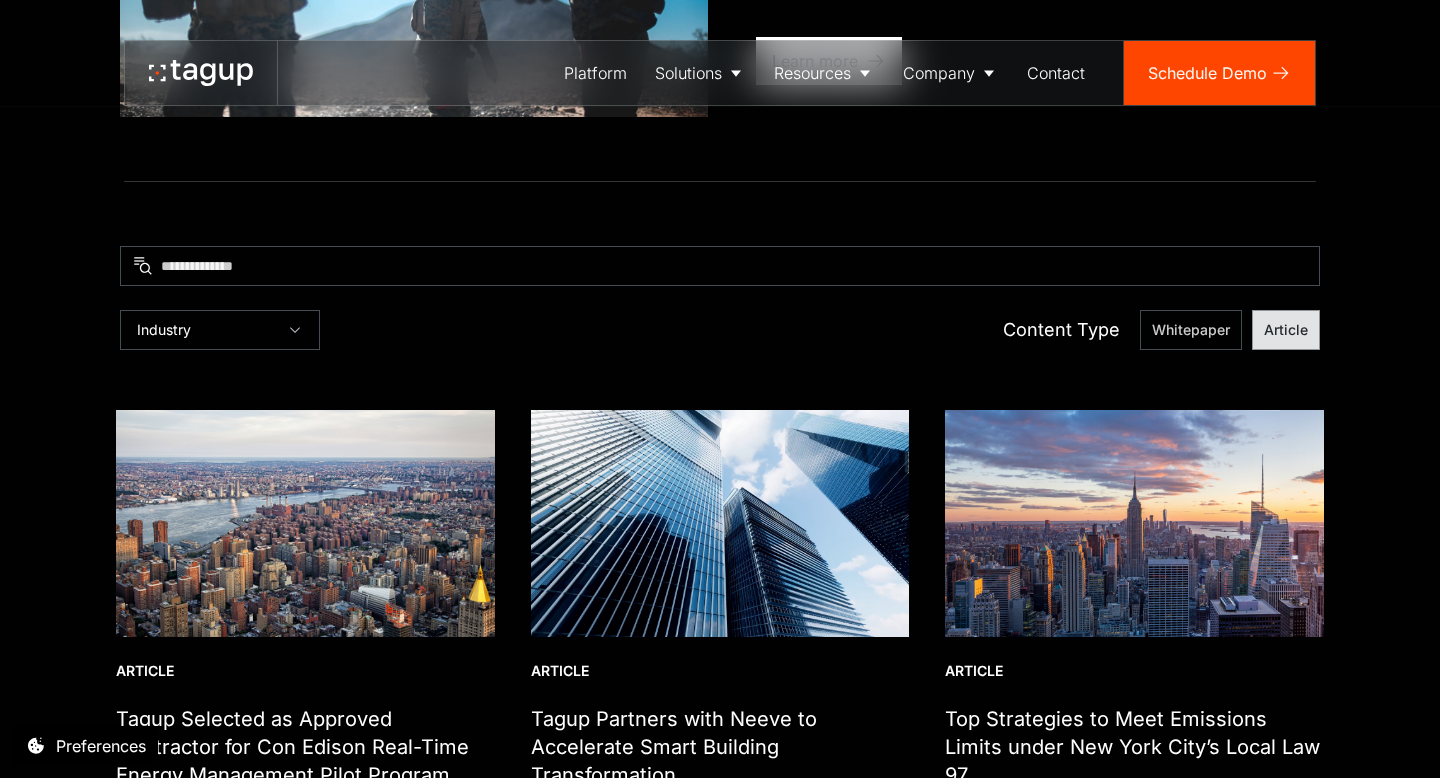 click on "Article" at bounding box center [1191, 330] 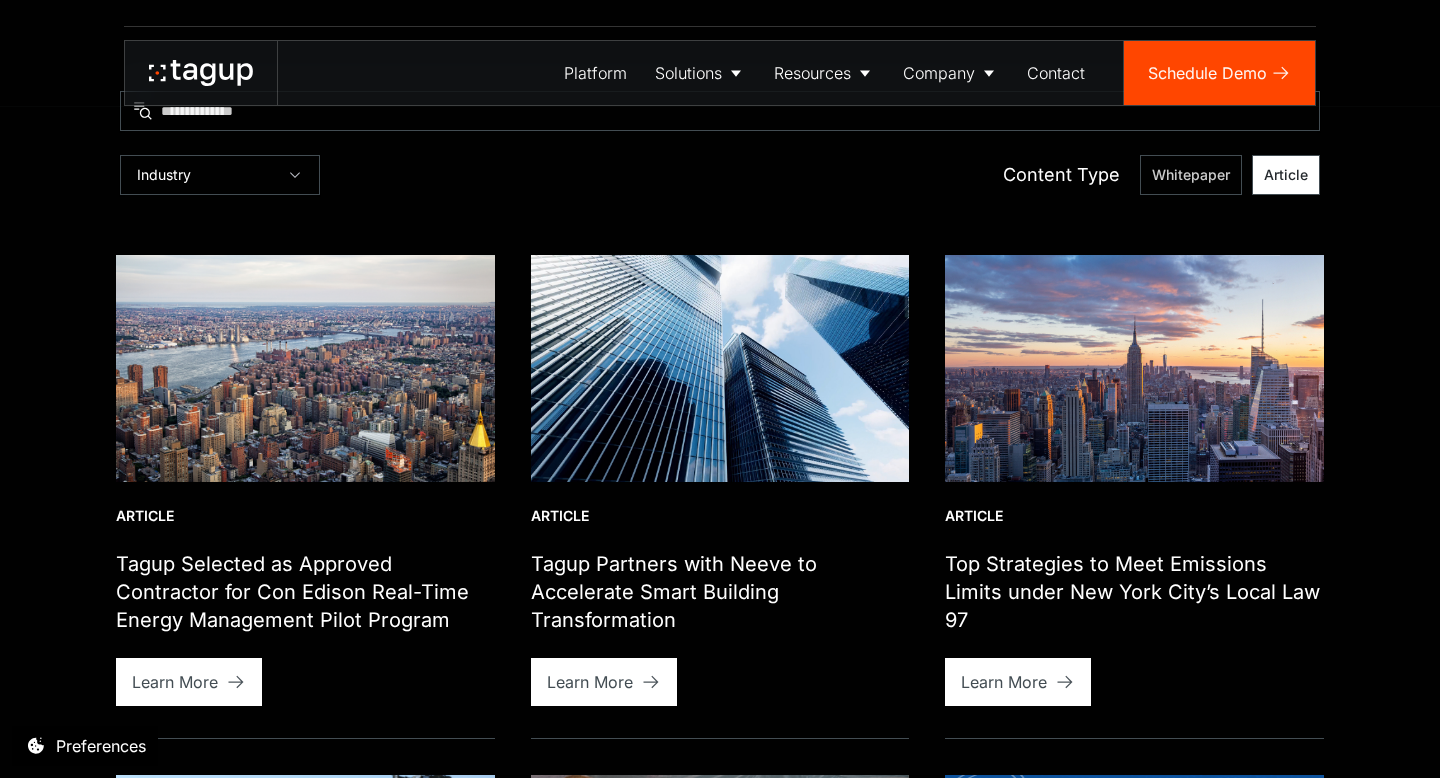 scroll, scrollTop: 689, scrollLeft: 0, axis: vertical 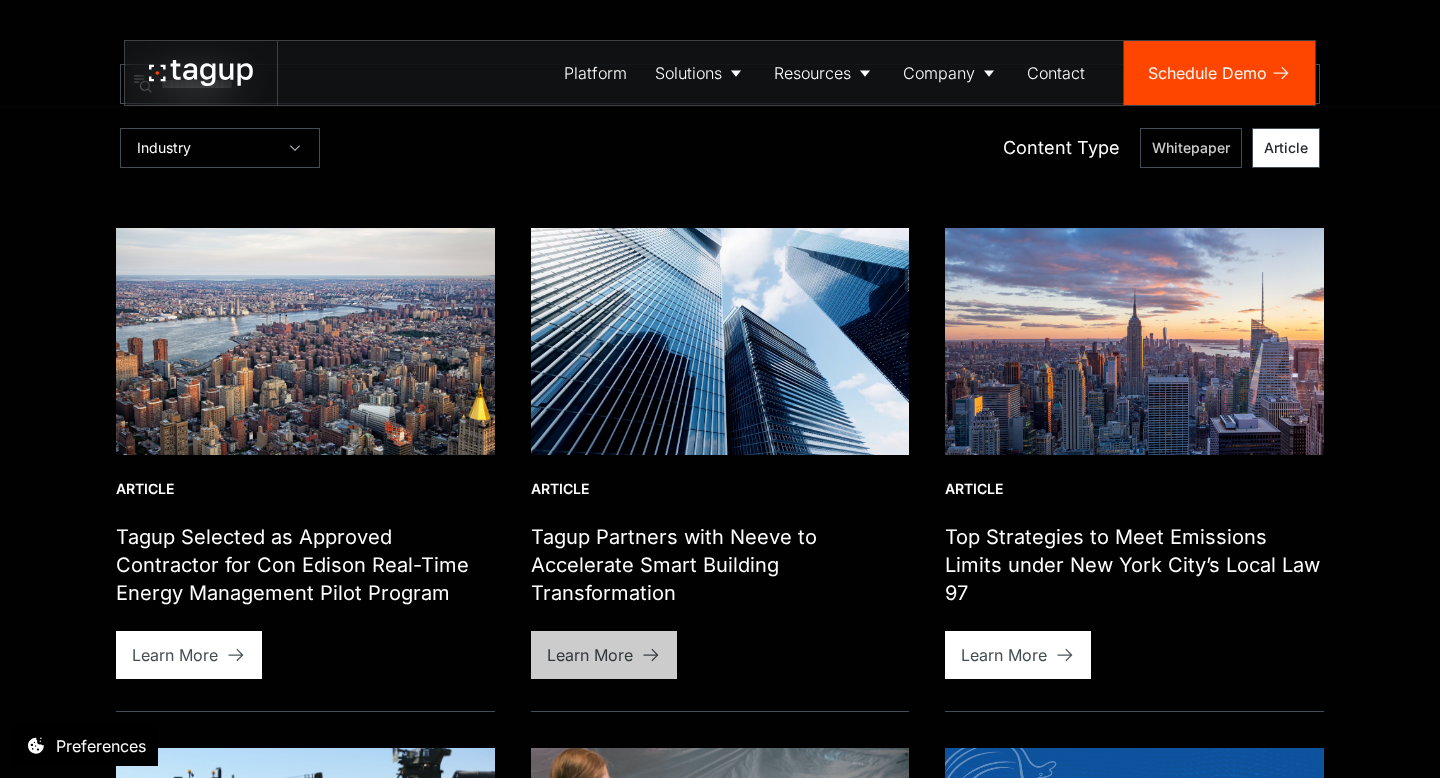 click on "Learn More" at bounding box center (590, 655) 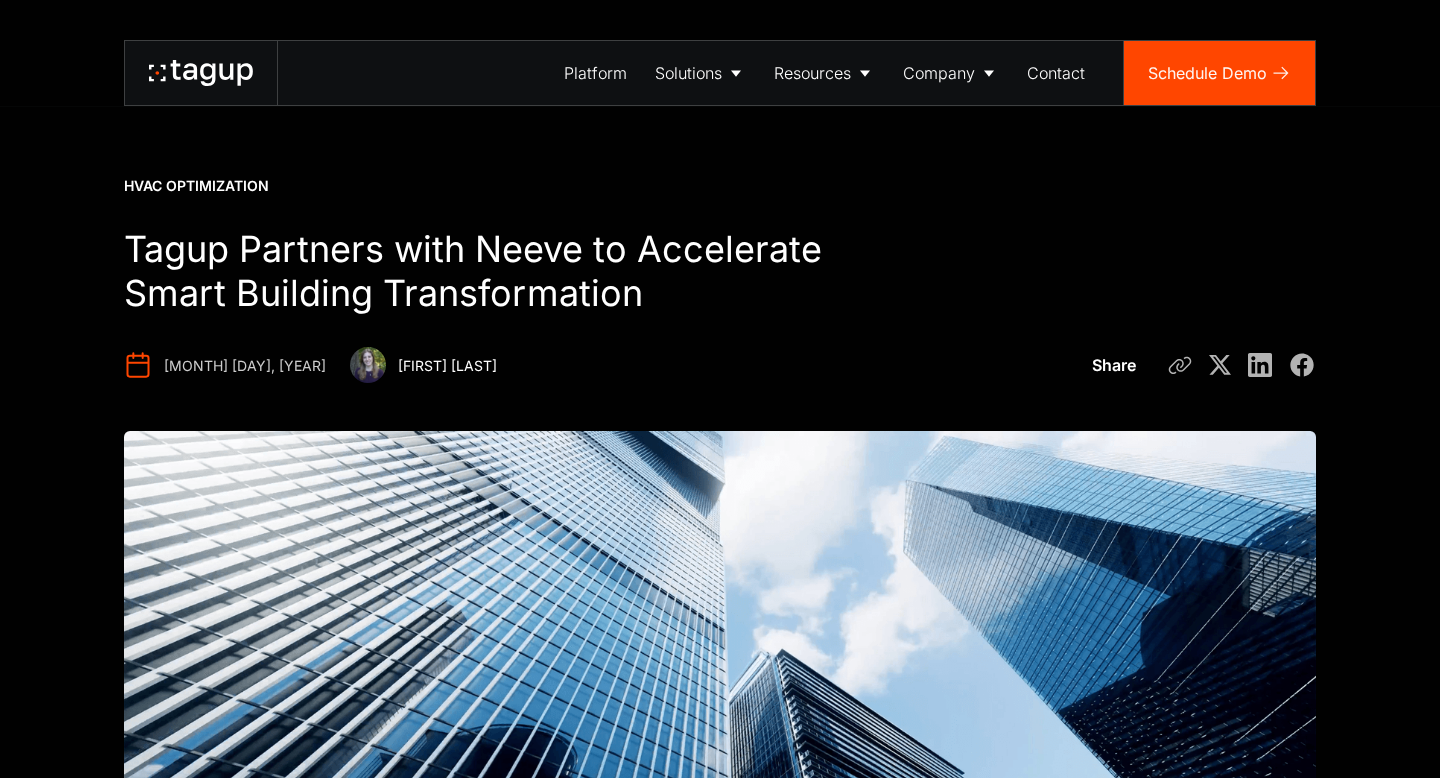 scroll, scrollTop: 0, scrollLeft: 0, axis: both 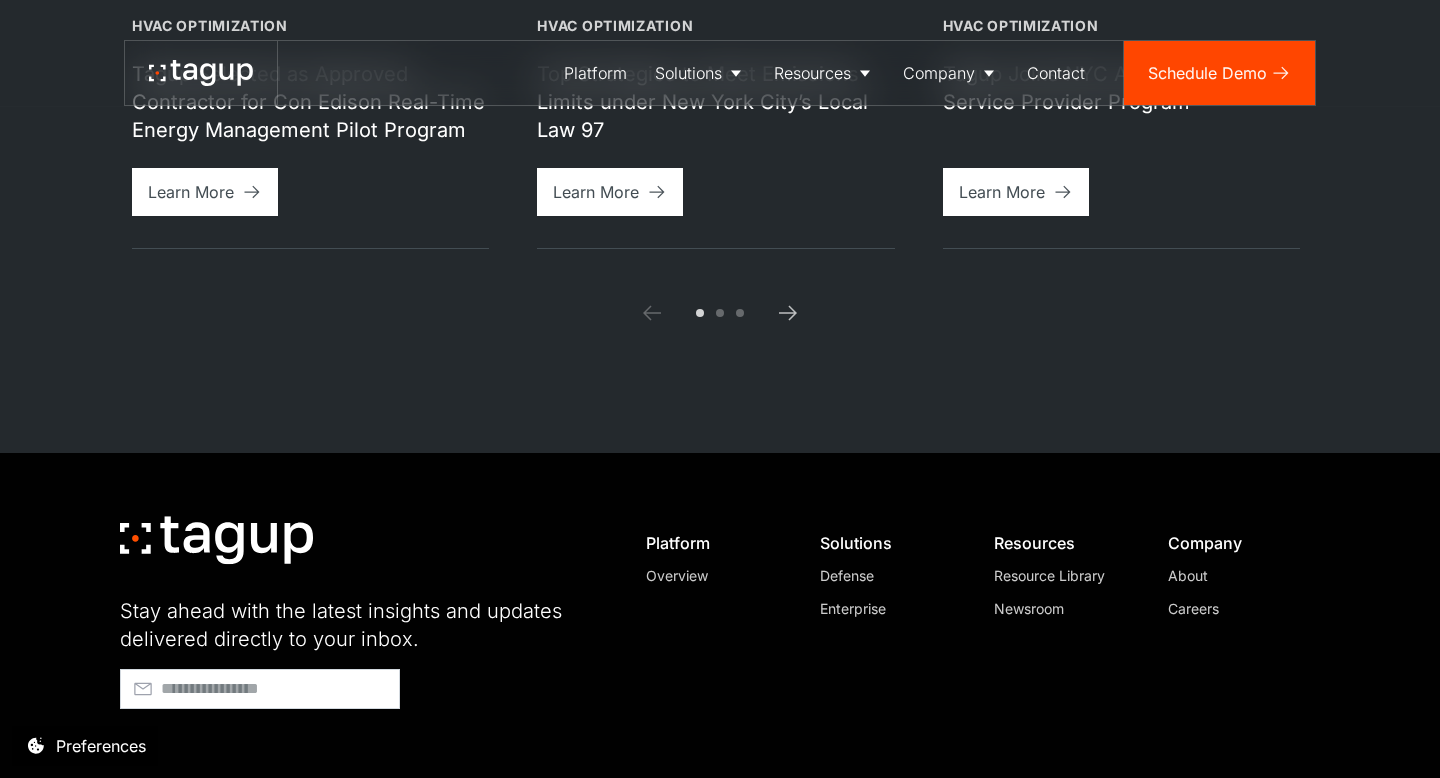 click at bounding box center [260, 689] 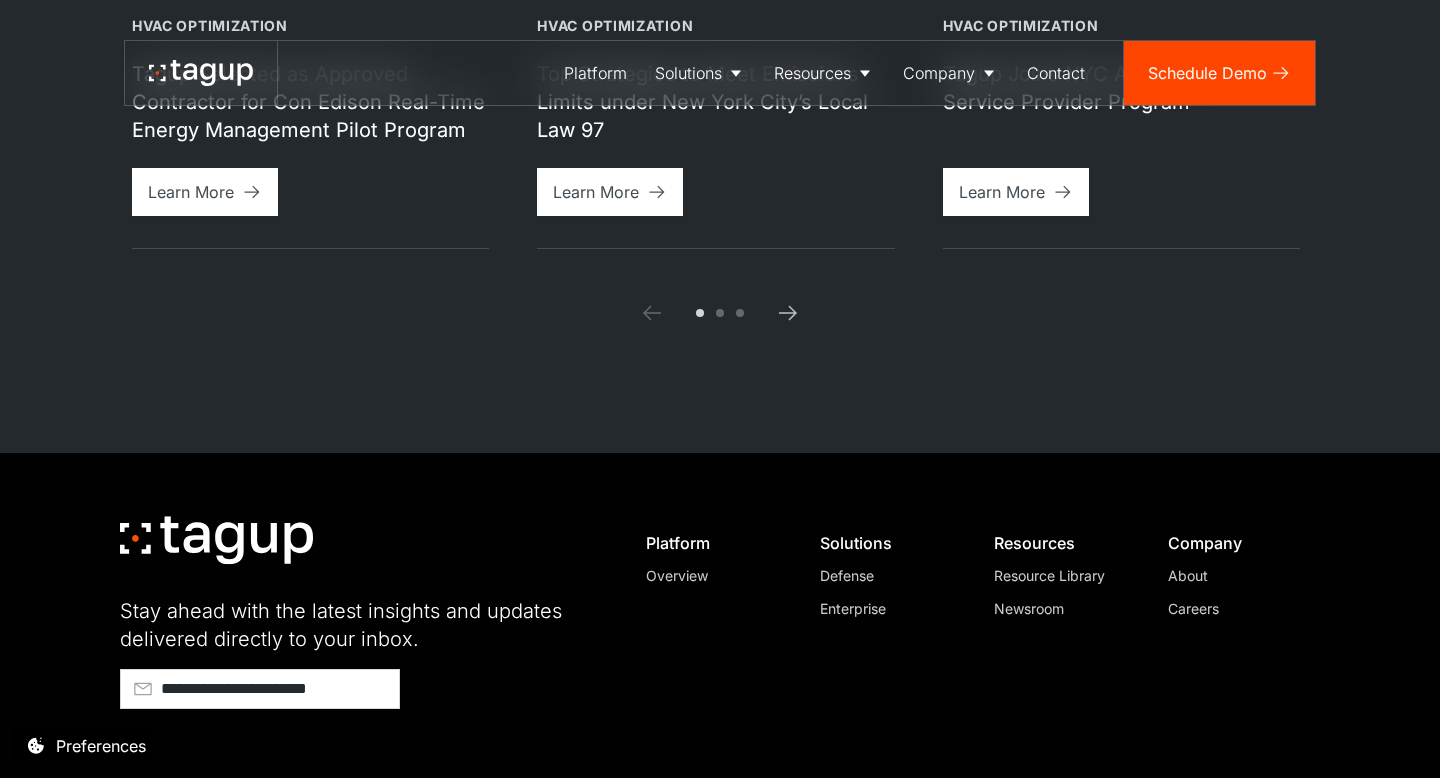 type on "**********" 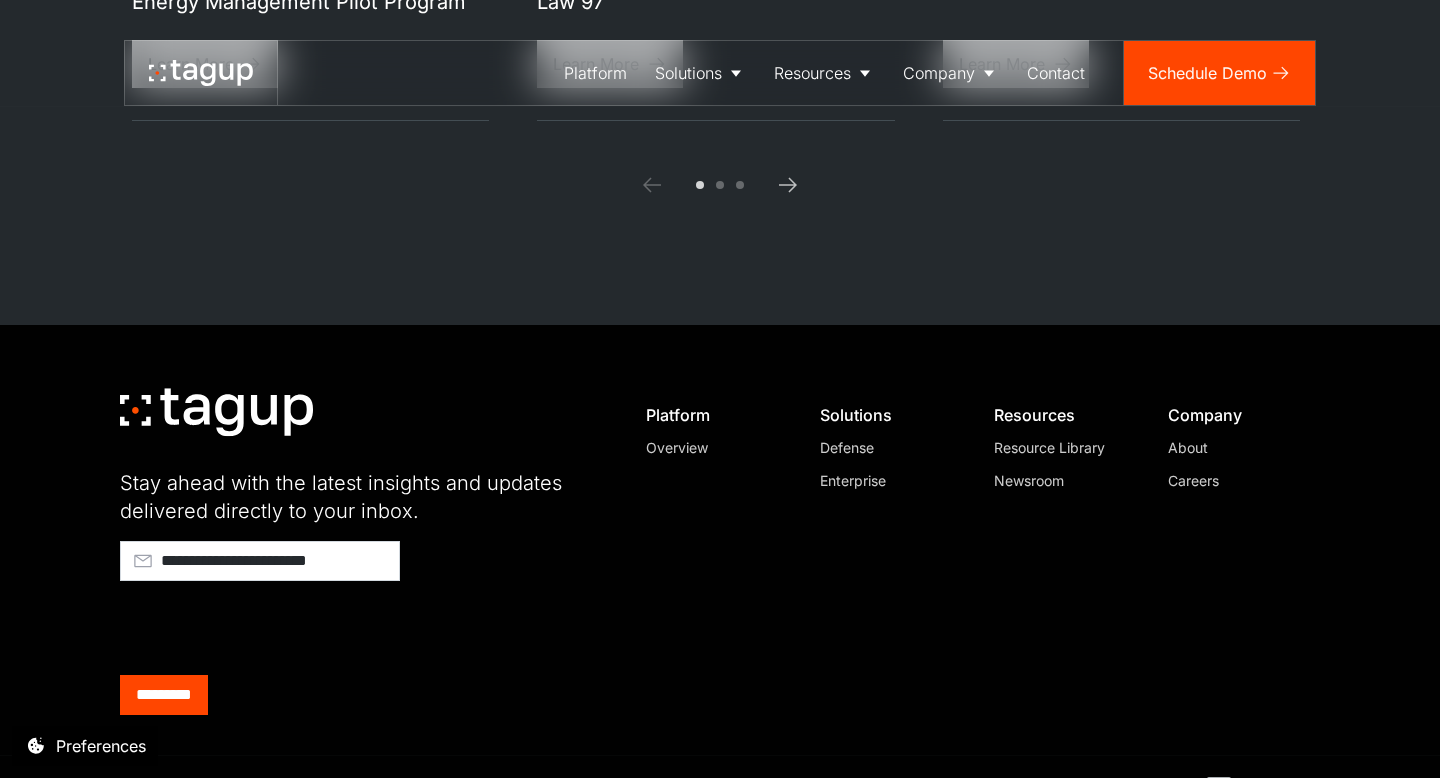 scroll, scrollTop: 3215, scrollLeft: 0, axis: vertical 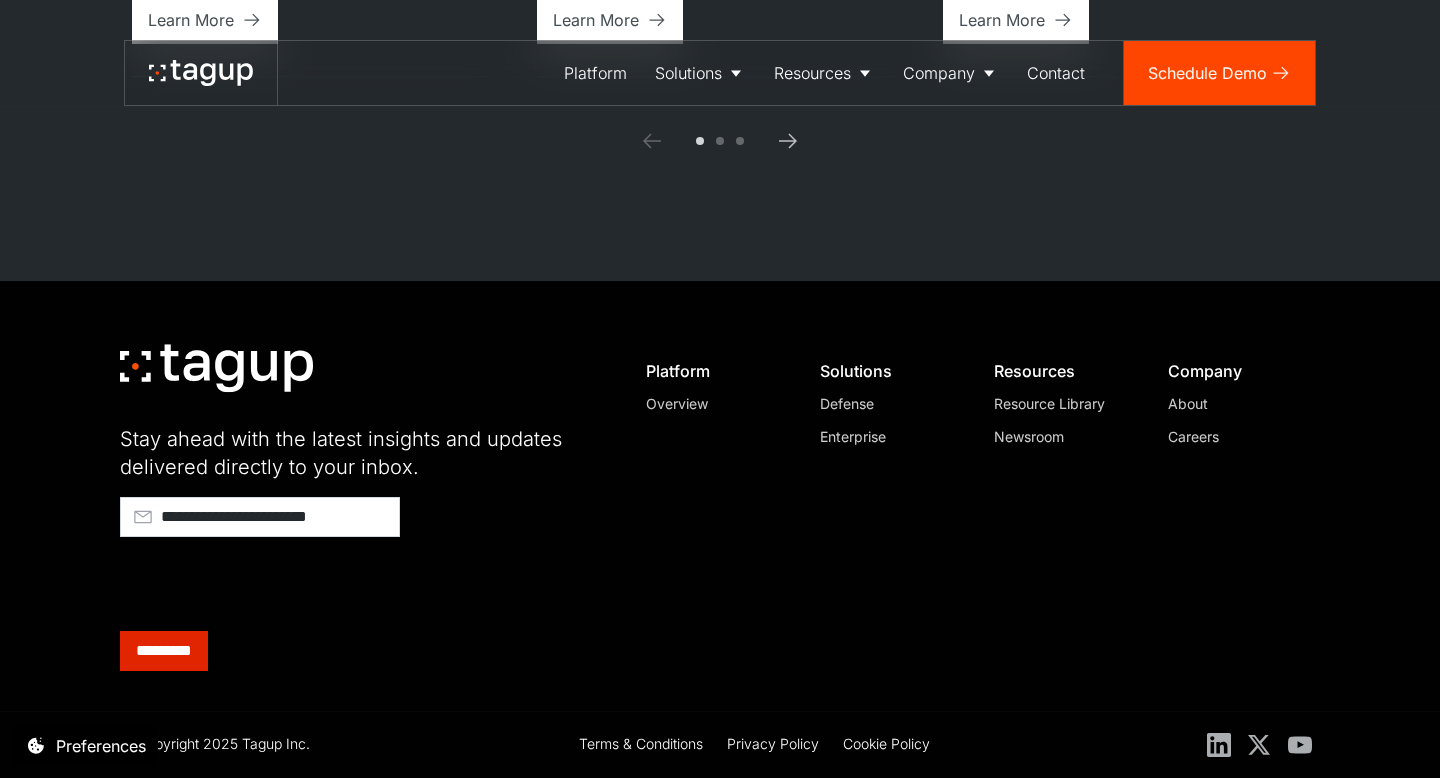 click on "*********" at bounding box center [164, 651] 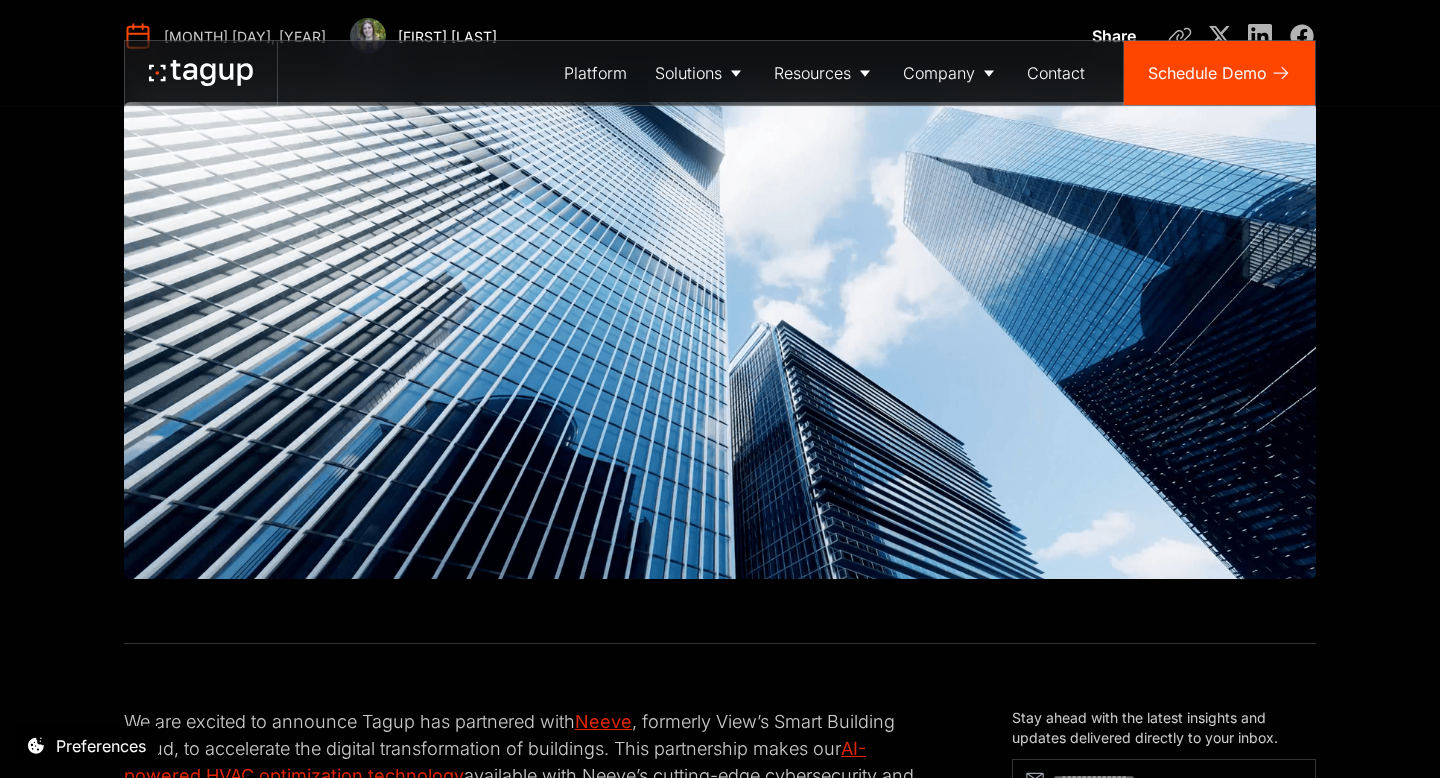 scroll, scrollTop: 0, scrollLeft: 0, axis: both 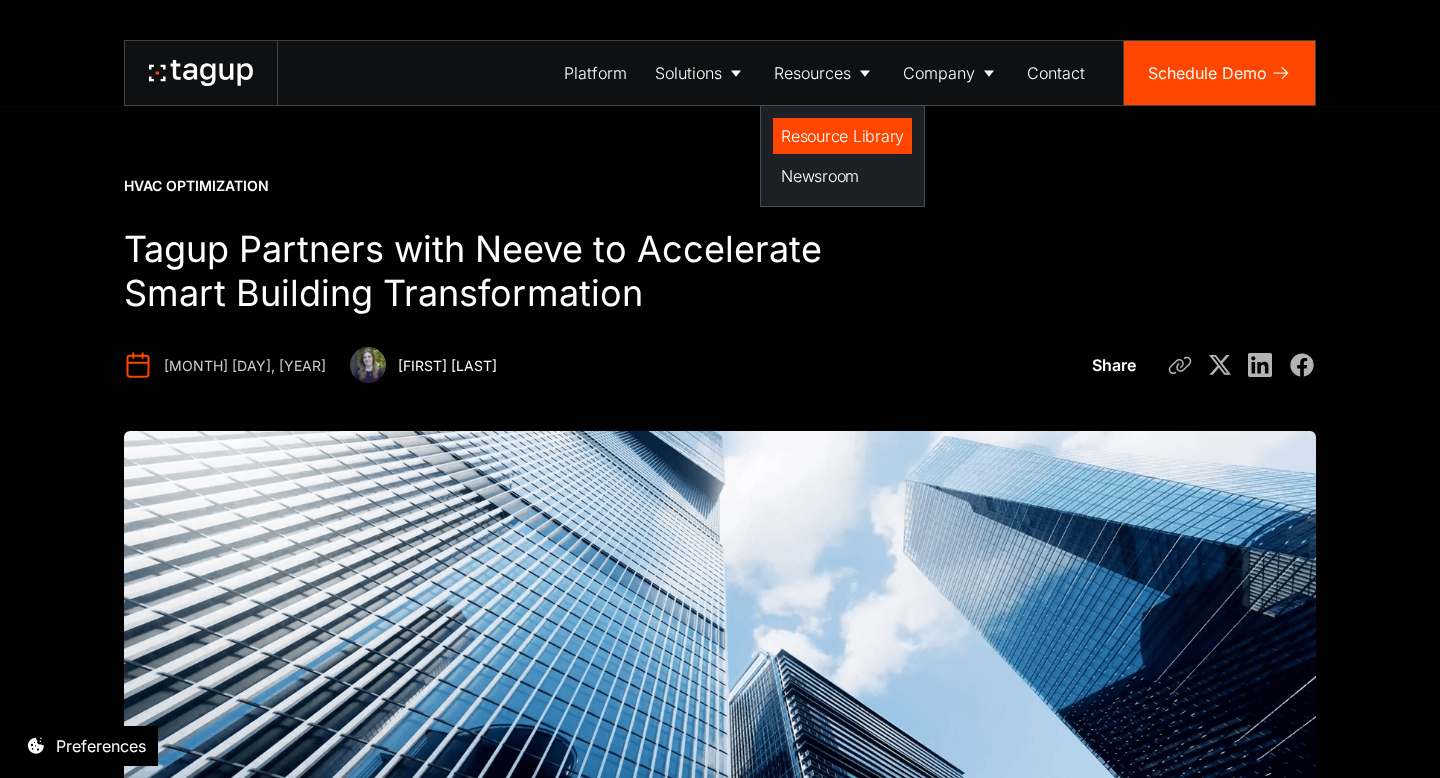 click on "Resource Library" at bounding box center [842, 136] 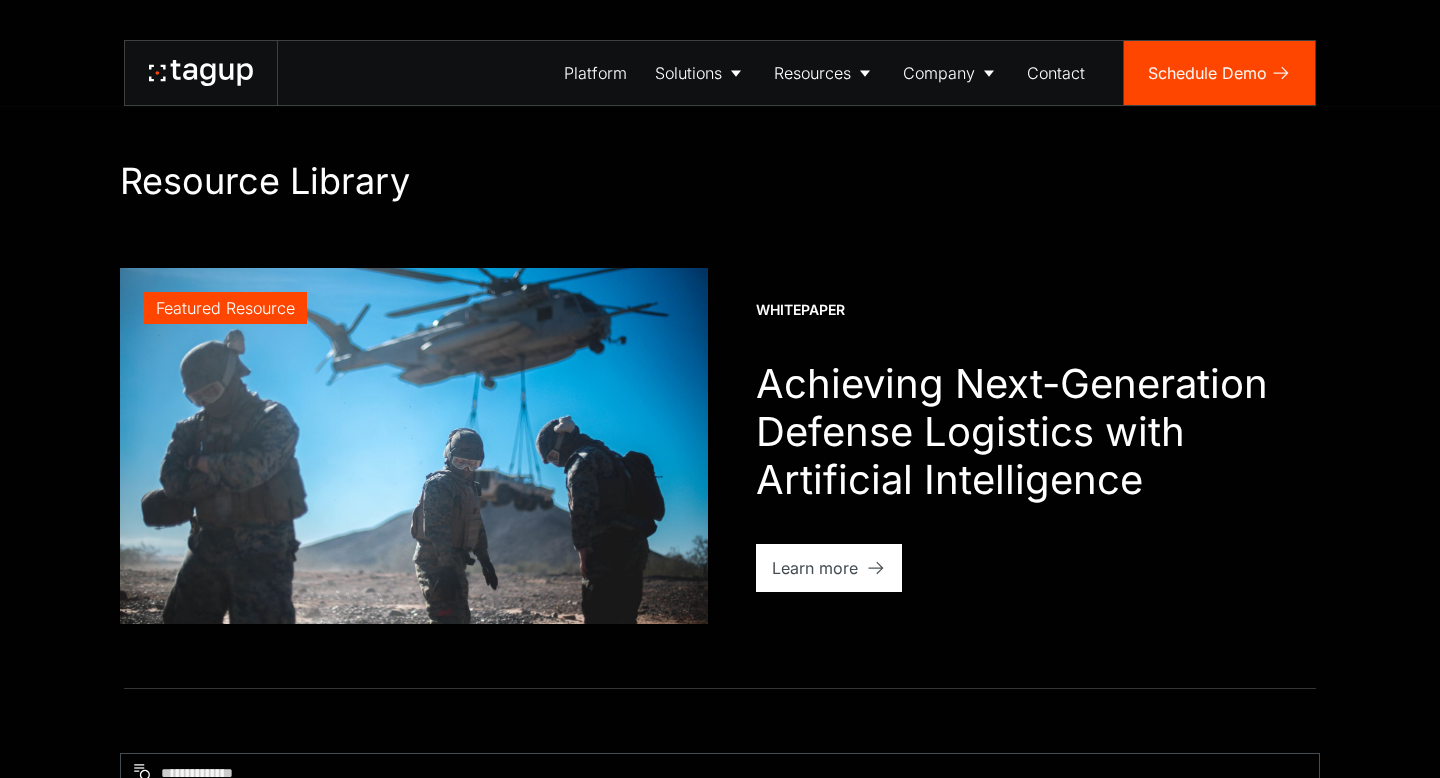 scroll, scrollTop: 0, scrollLeft: 0, axis: both 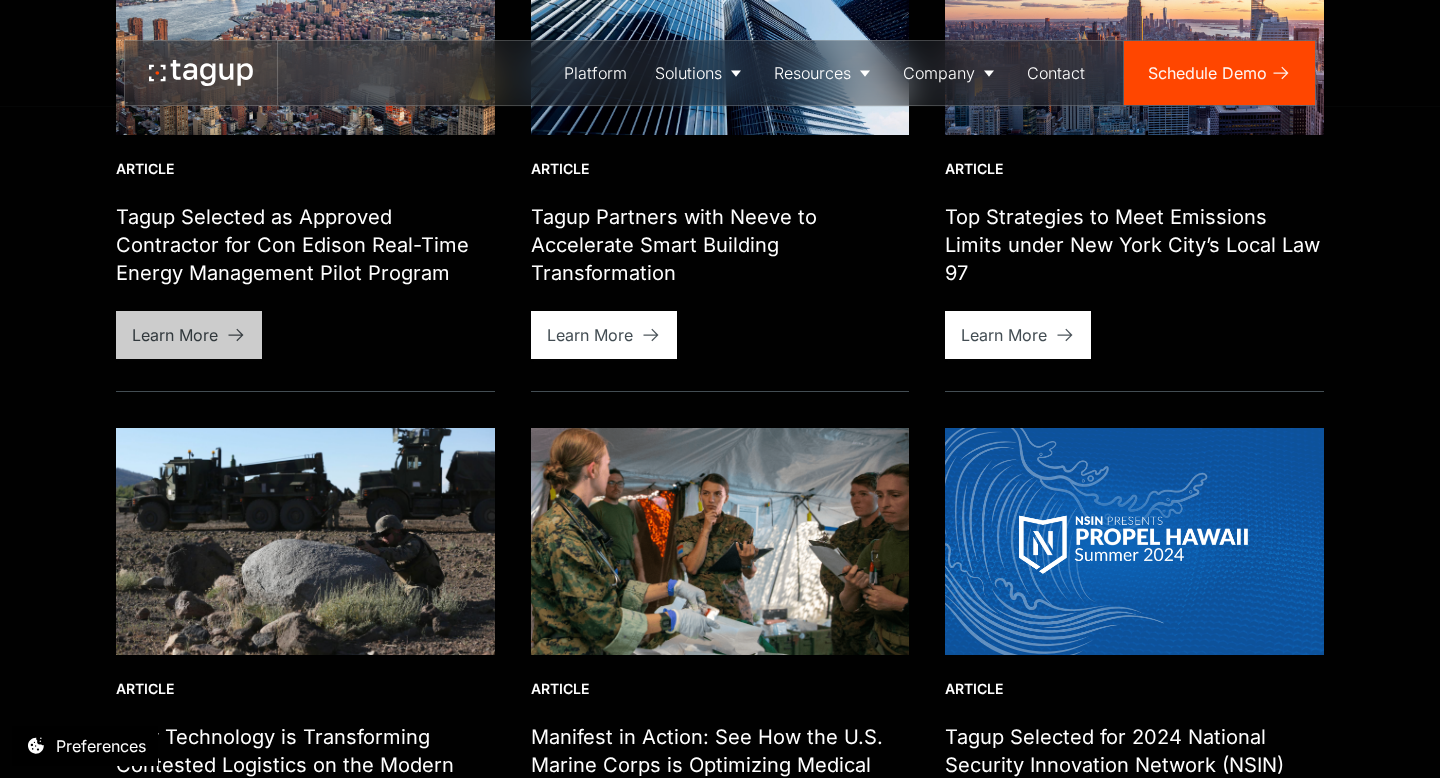click on "Learn More" at bounding box center (175, 335) 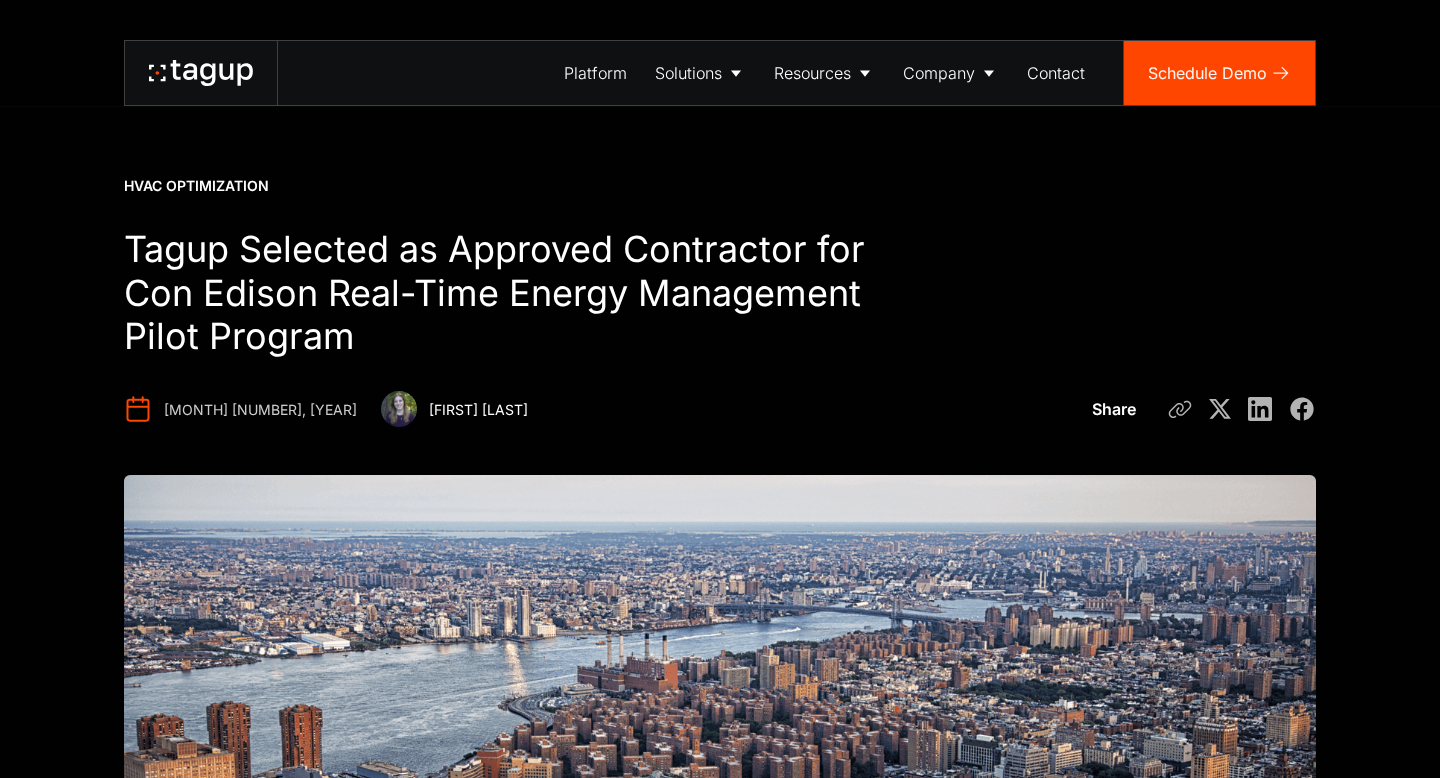 scroll, scrollTop: 0, scrollLeft: 0, axis: both 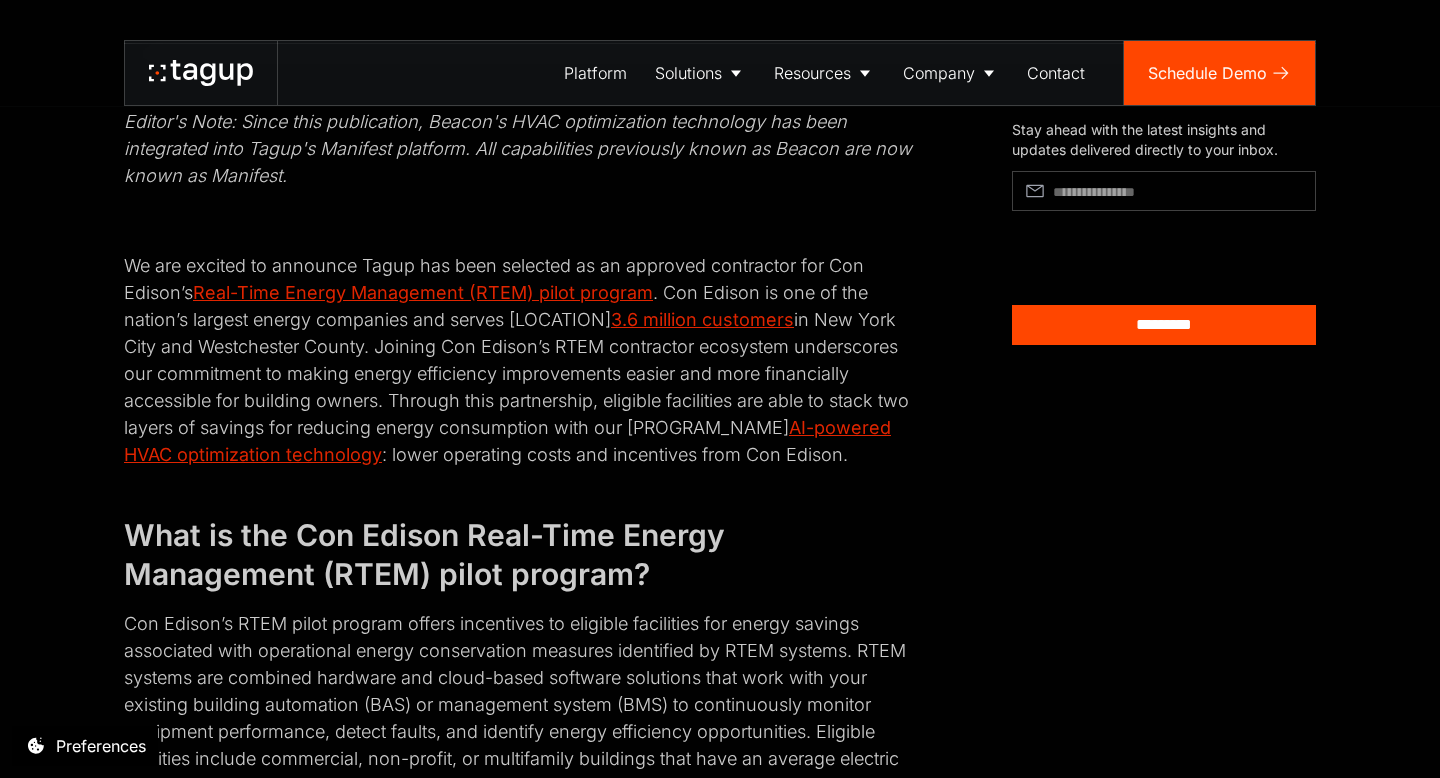 click at bounding box center [1164, 191] 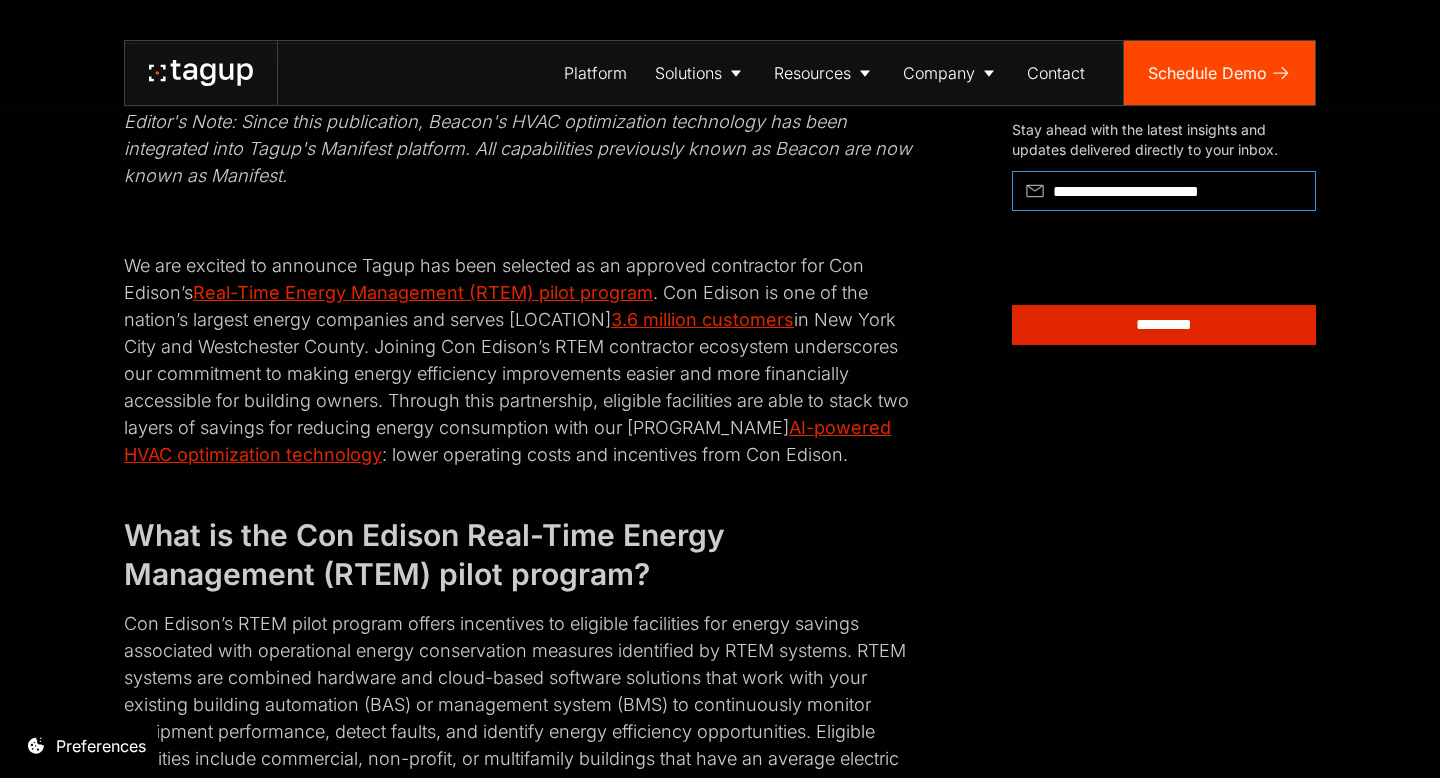 type on "**********" 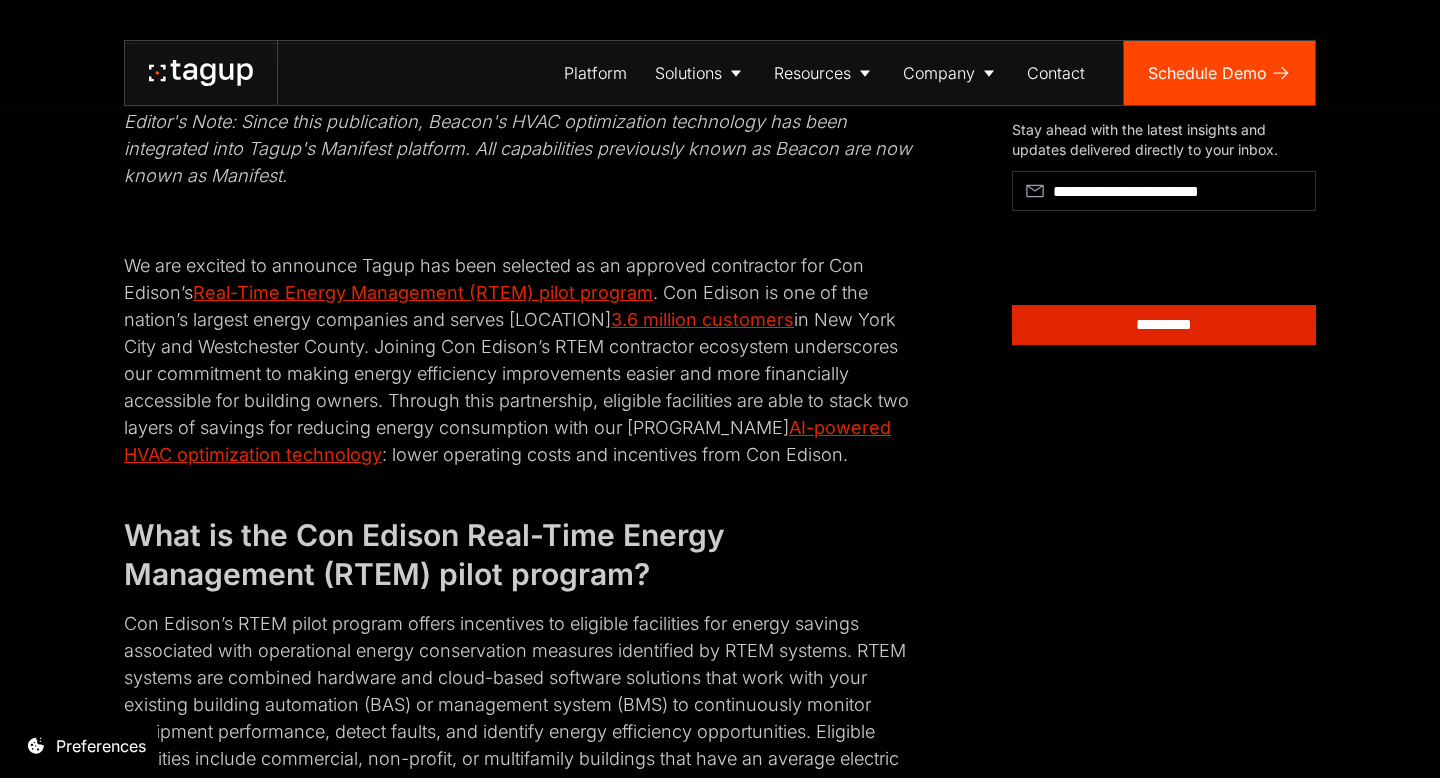 click on "*********" at bounding box center [1164, 325] 